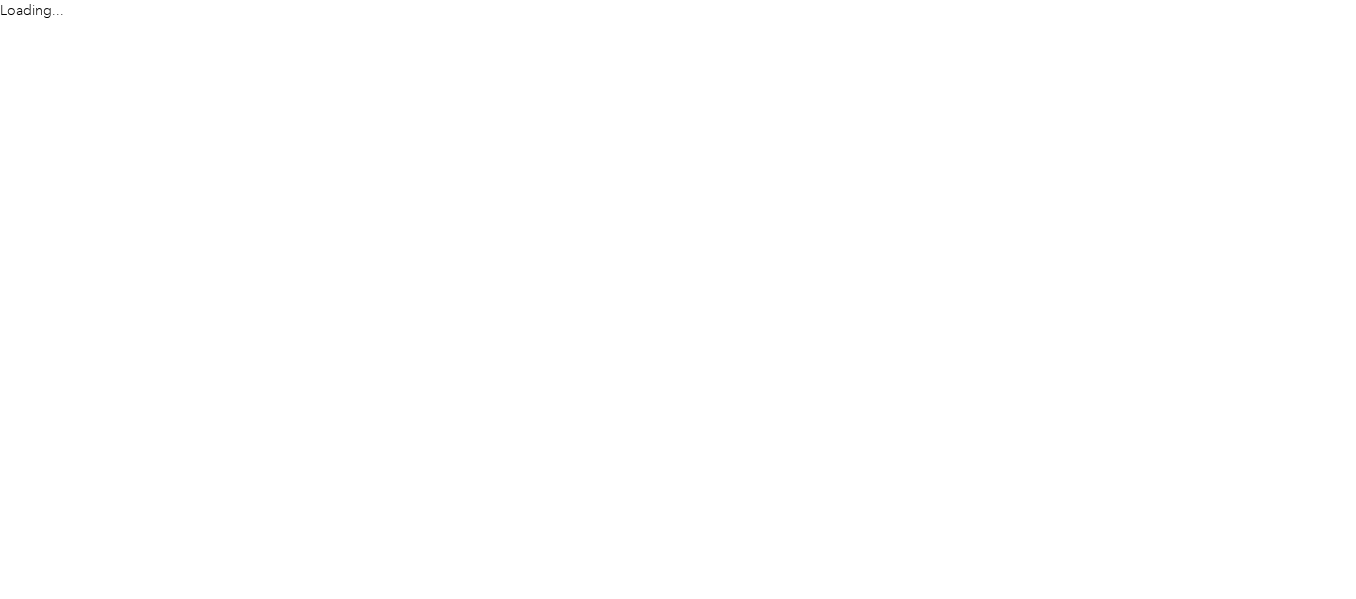 scroll, scrollTop: 0, scrollLeft: 0, axis: both 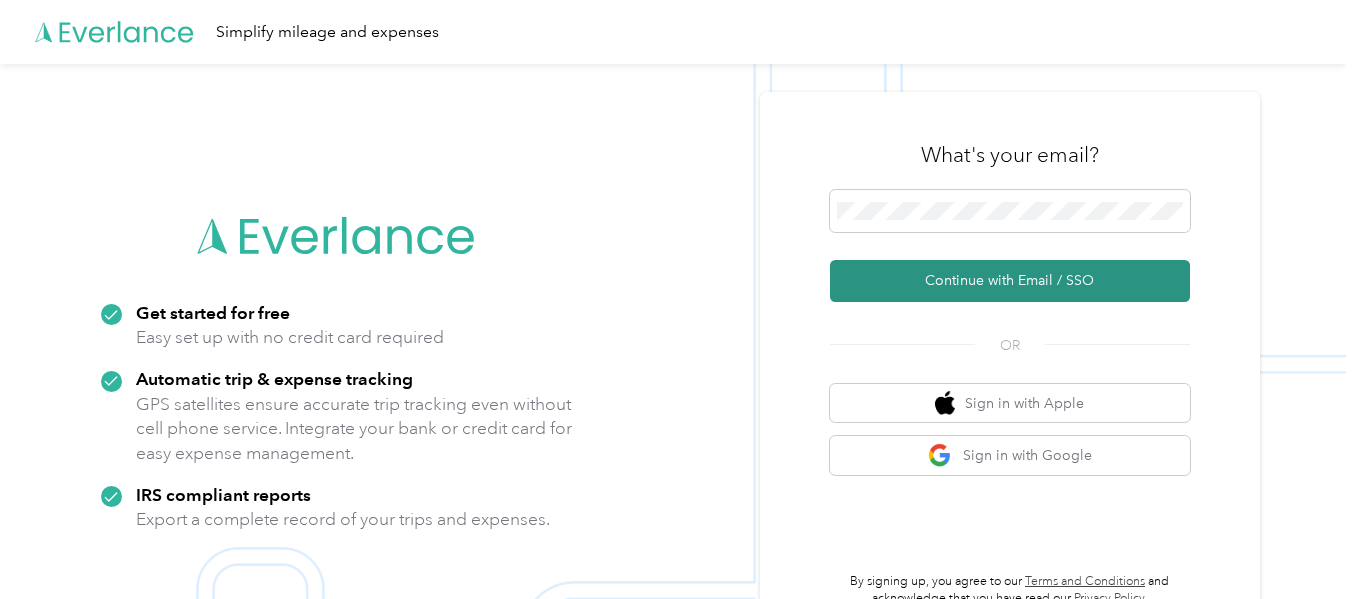 click on "Continue with Email / SSO" at bounding box center [1010, 281] 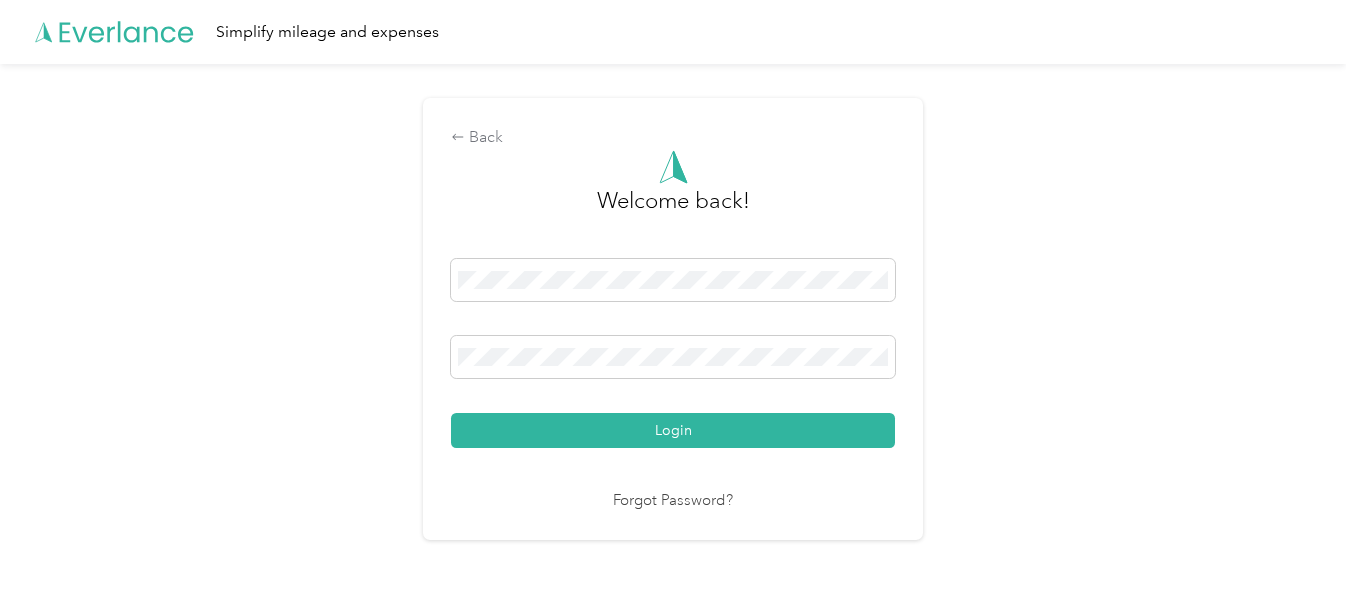 click on "Login" at bounding box center [673, 430] 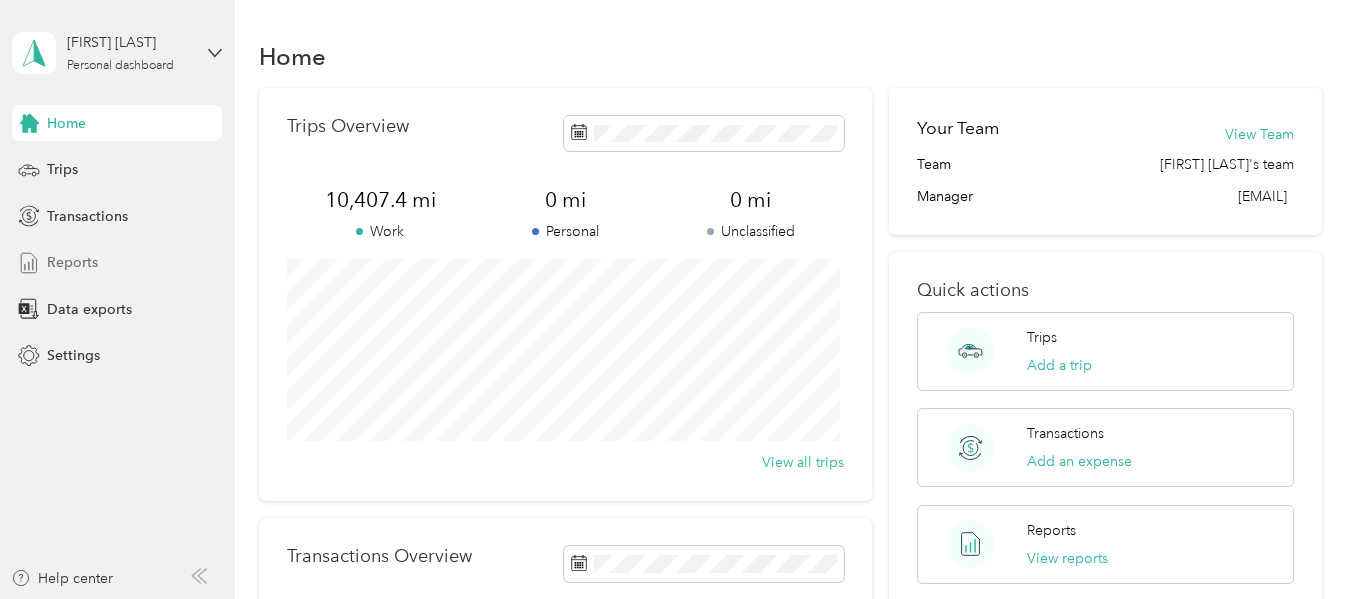 click on "Reports" at bounding box center [72, 262] 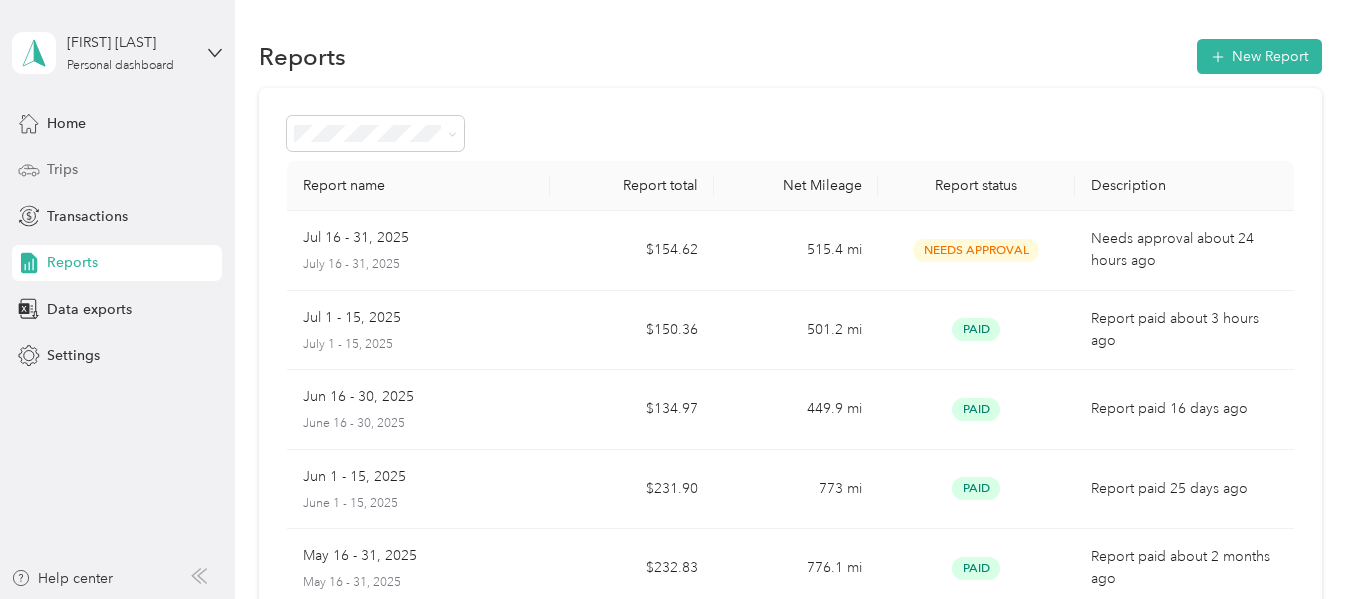 click on "Trips" at bounding box center [62, 169] 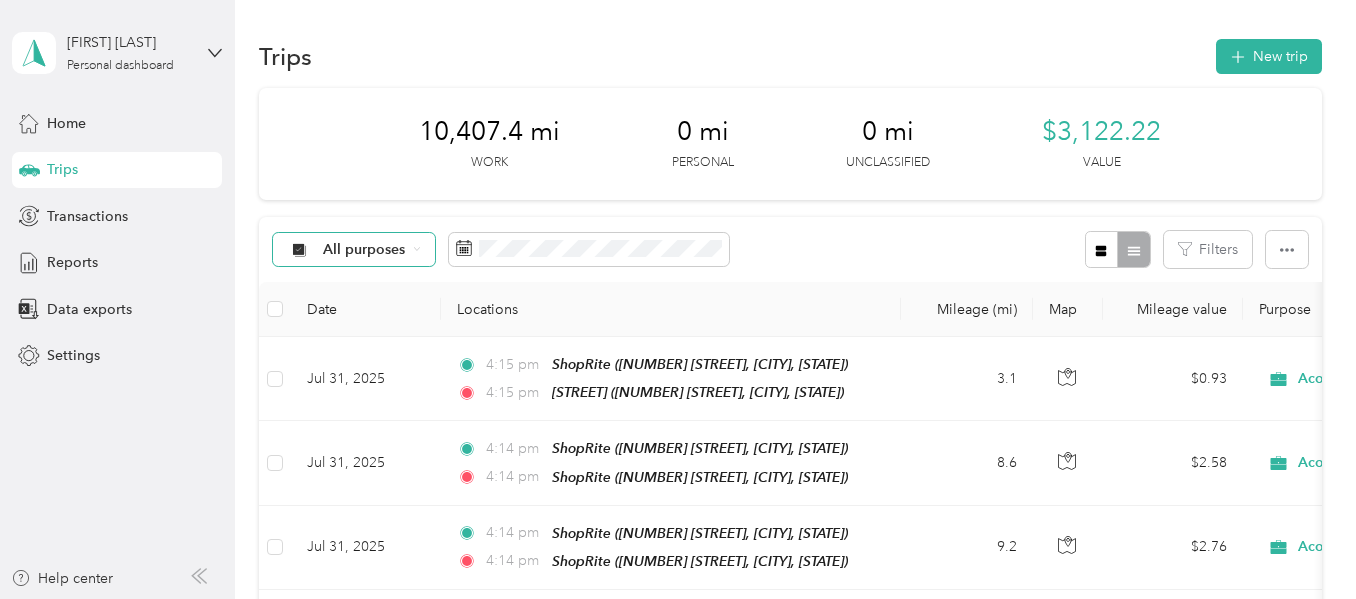 click on "All purposes" at bounding box center [364, 250] 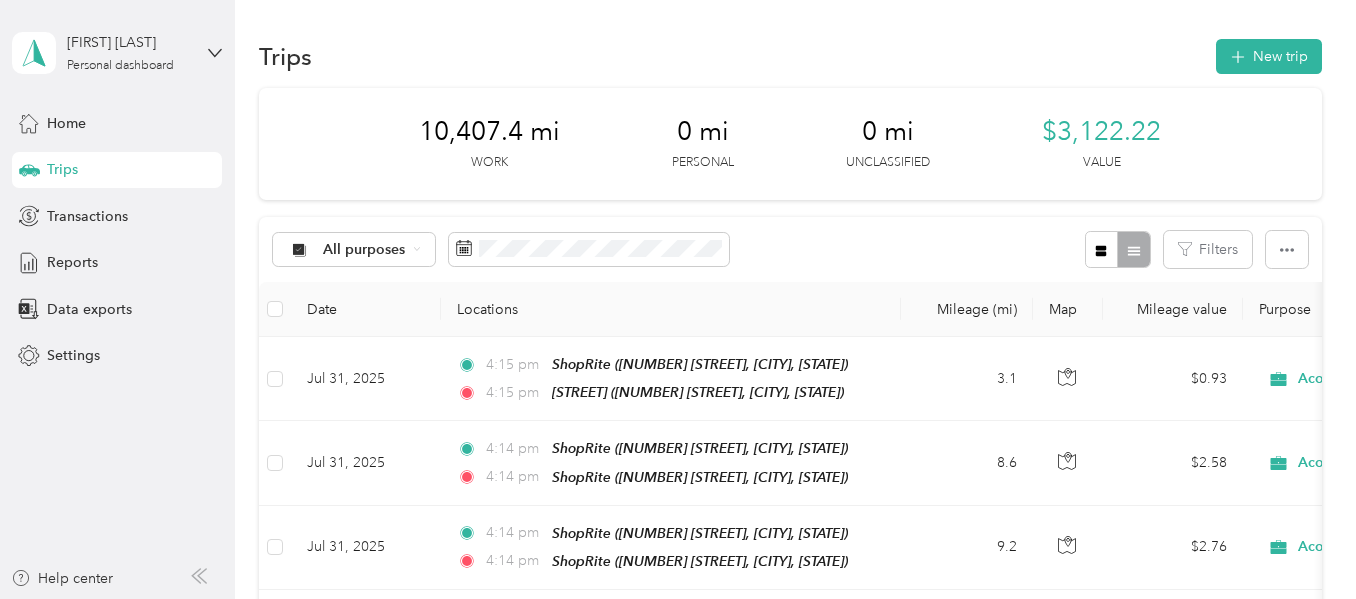 click on "Acosta" at bounding box center (354, 346) 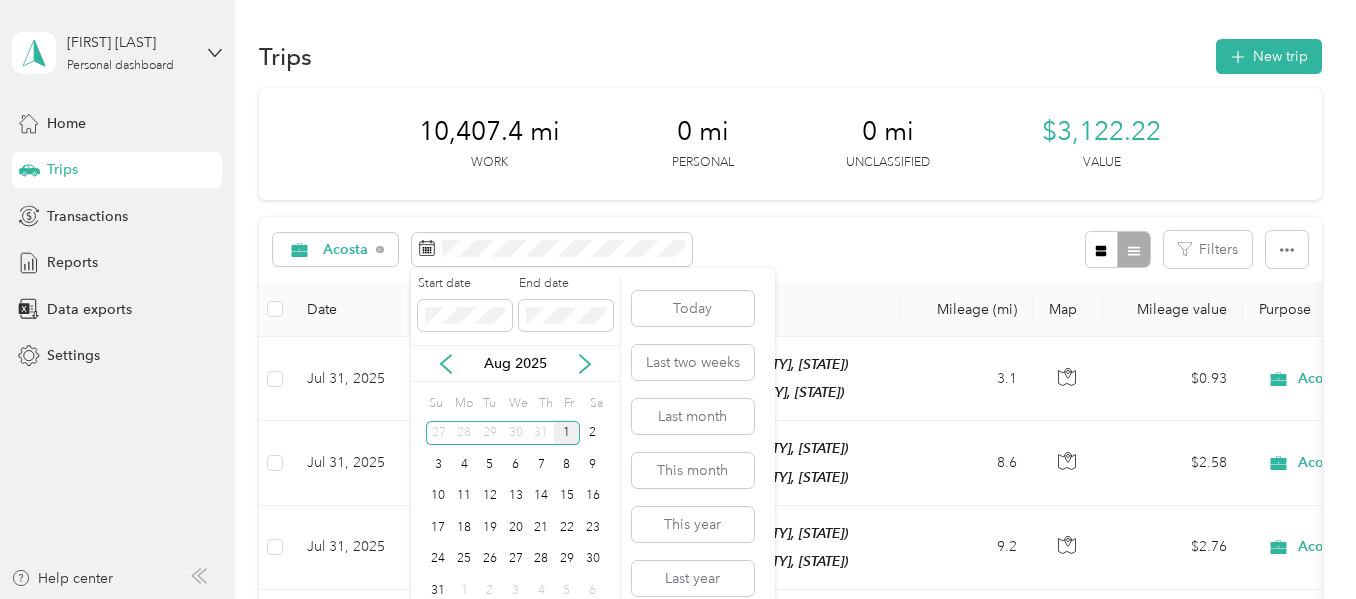 click on "1" at bounding box center (567, 433) 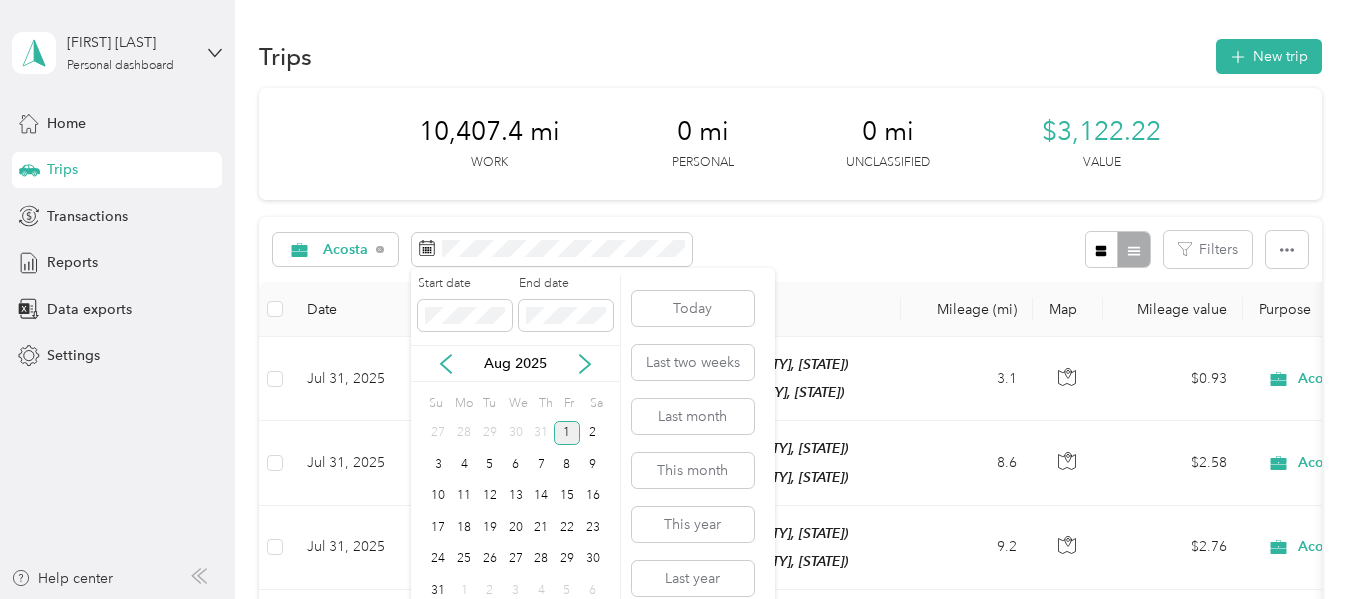 click on "1" at bounding box center [567, 433] 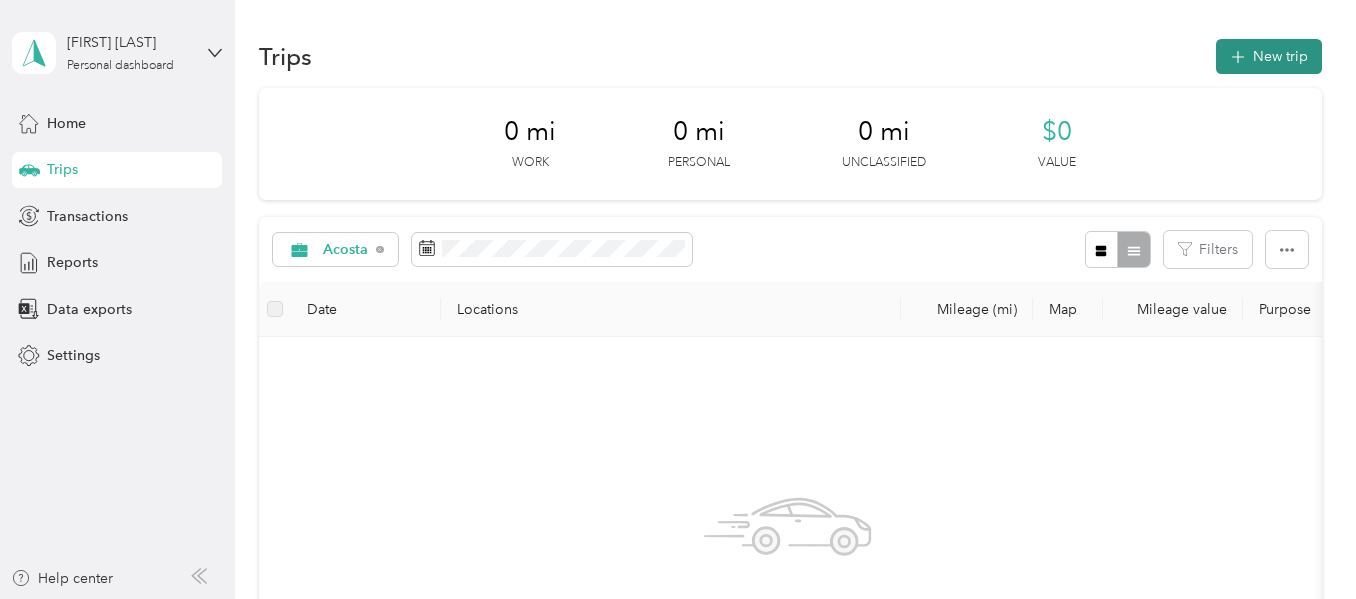 click on "New trip" at bounding box center [1269, 56] 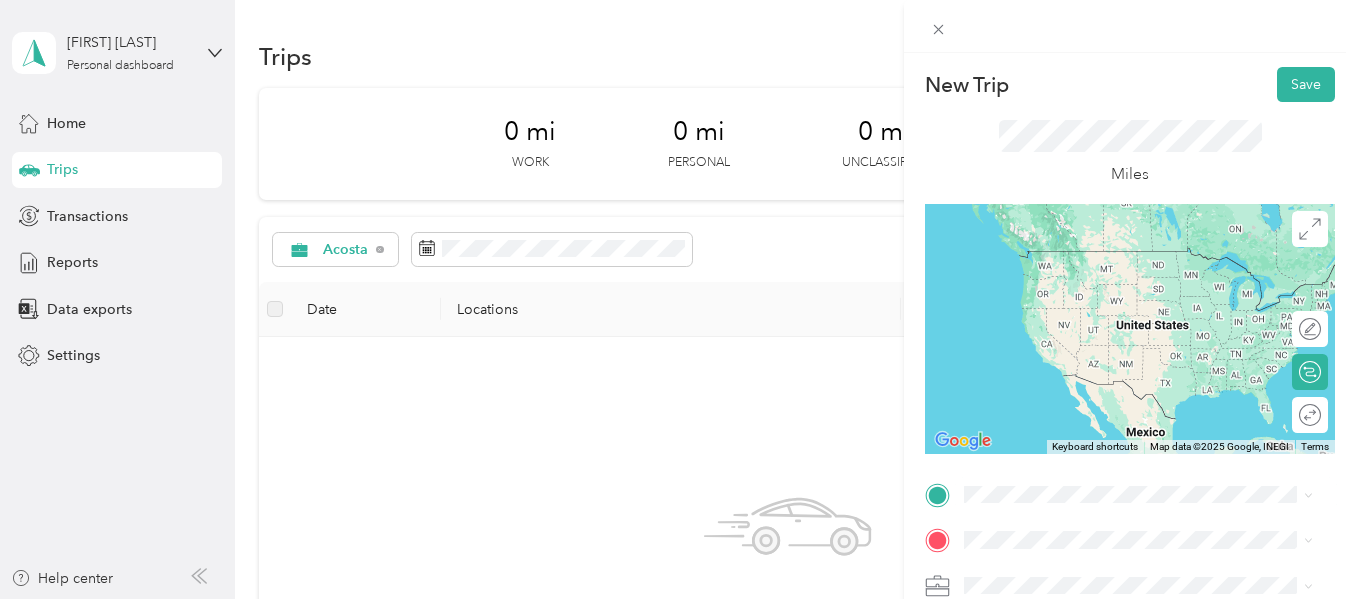 click on "[NUMBER] [STREET], [POSTAL_CODE], [CITY], [STATE], [COUNTRY]" at bounding box center (1148, 284) 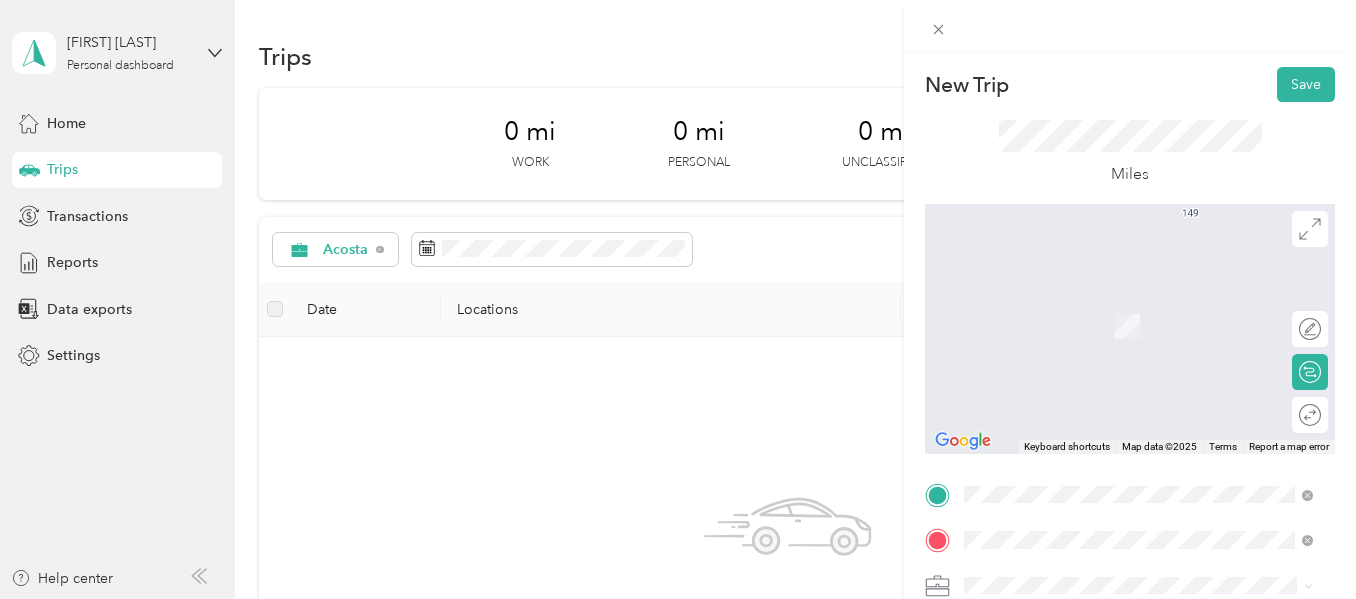 click on "[NUMBER] [STREET], [POSTAL_CODE], [CITY], [STATE], [COUNTRY]" at bounding box center (1148, 344) 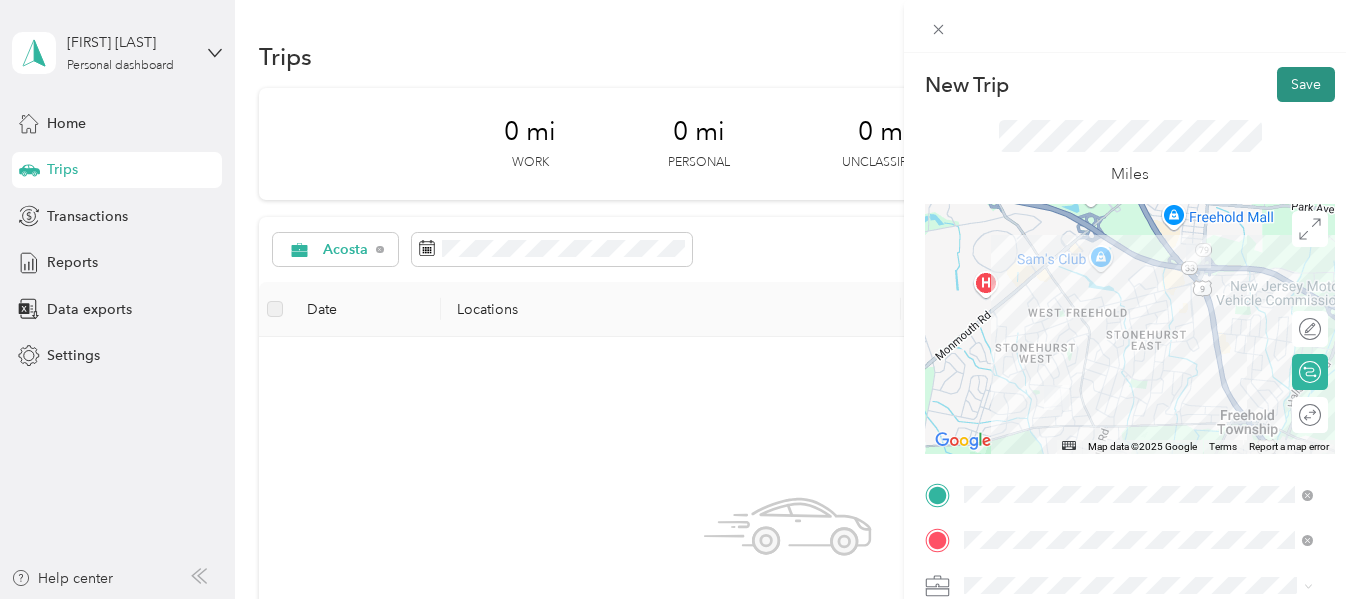 click on "Save" at bounding box center [1306, 84] 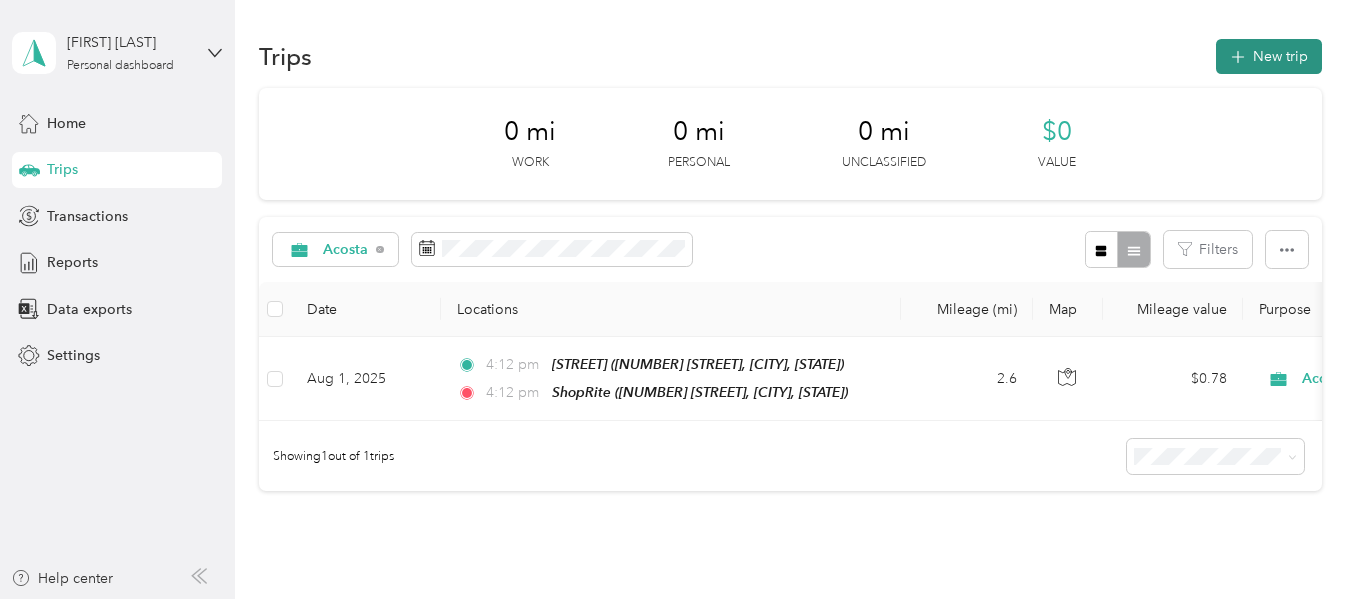 click on "New trip" at bounding box center [1269, 56] 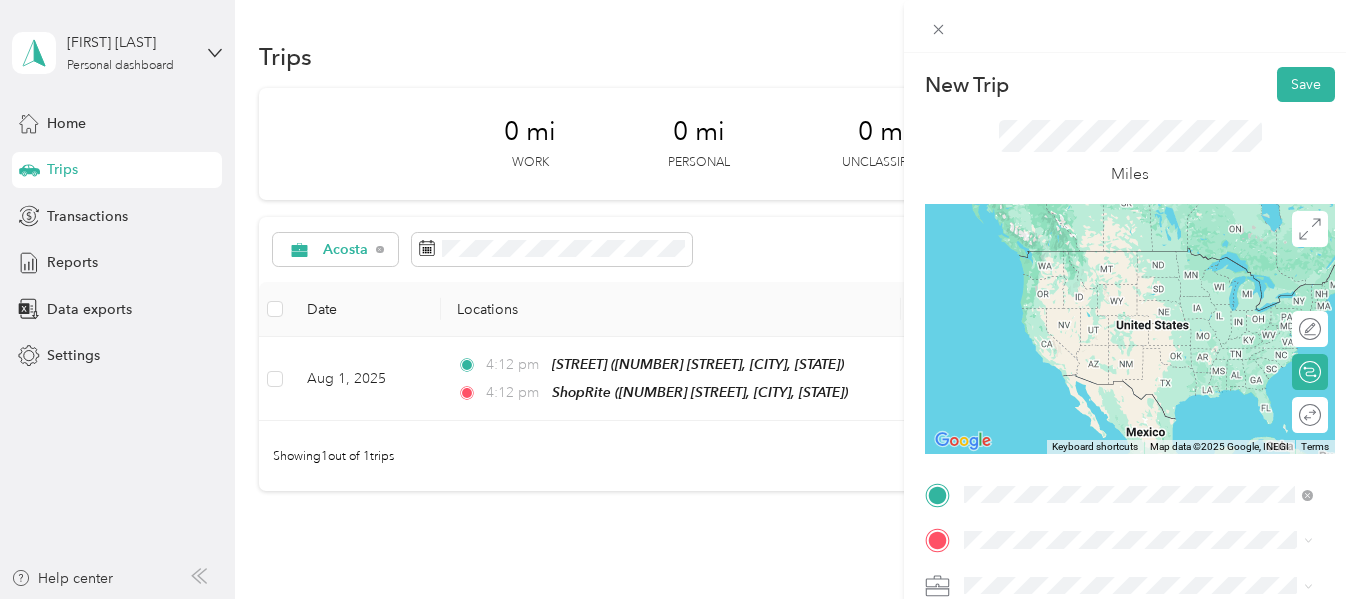click on "[NUMBER] [STREET], [POSTAL_CODE], [CITY], [STATE], [COUNTRY]" at bounding box center [1148, 298] 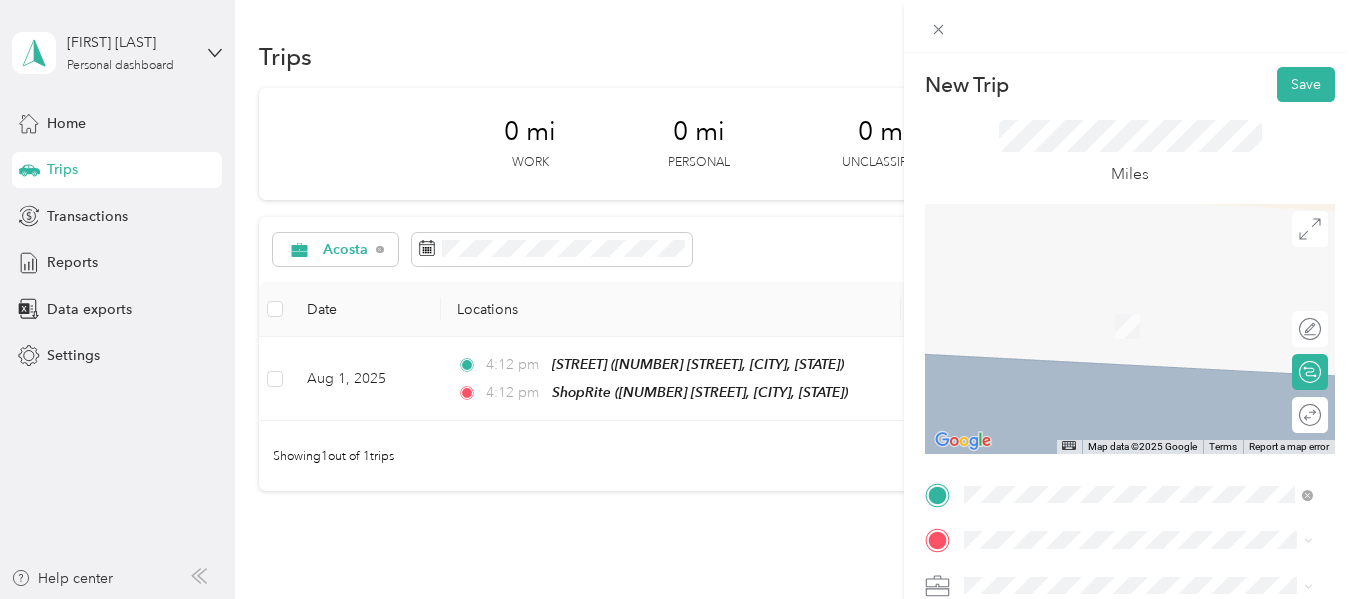 click on "[NUMBER] [STREET], [POSTAL_CODE], [CITY], [STATE], [COUNTRY]" at bounding box center [1148, 342] 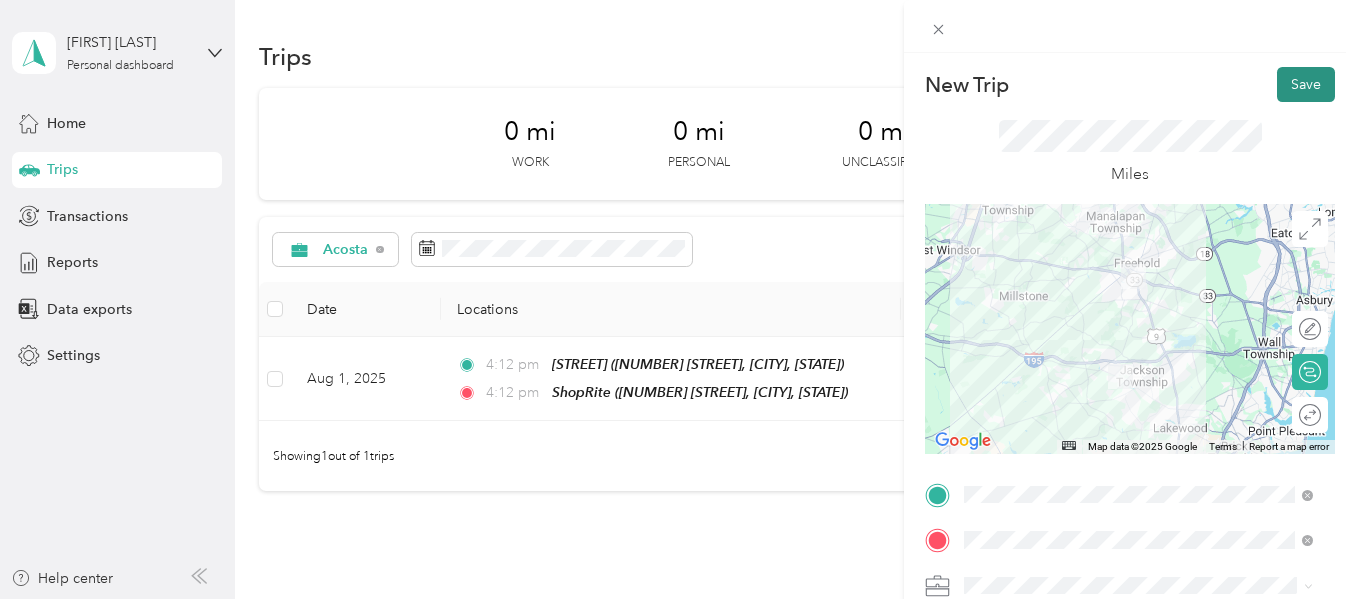 click on "Save" at bounding box center [1306, 84] 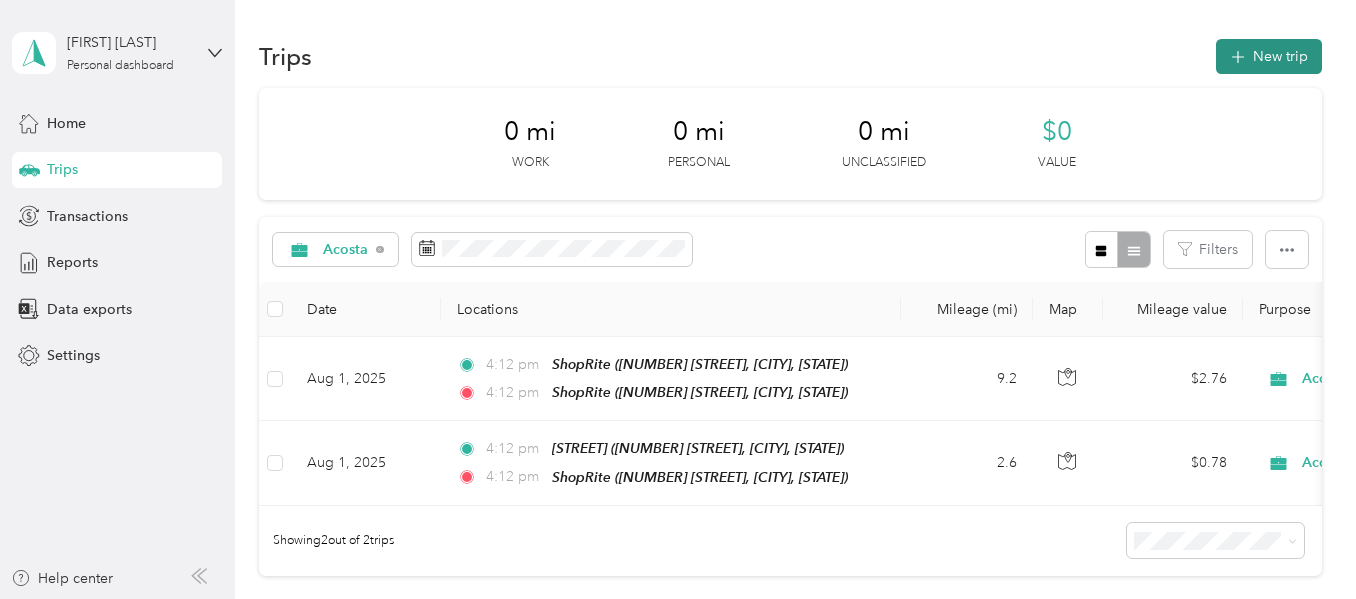 click on "New trip" at bounding box center (1269, 56) 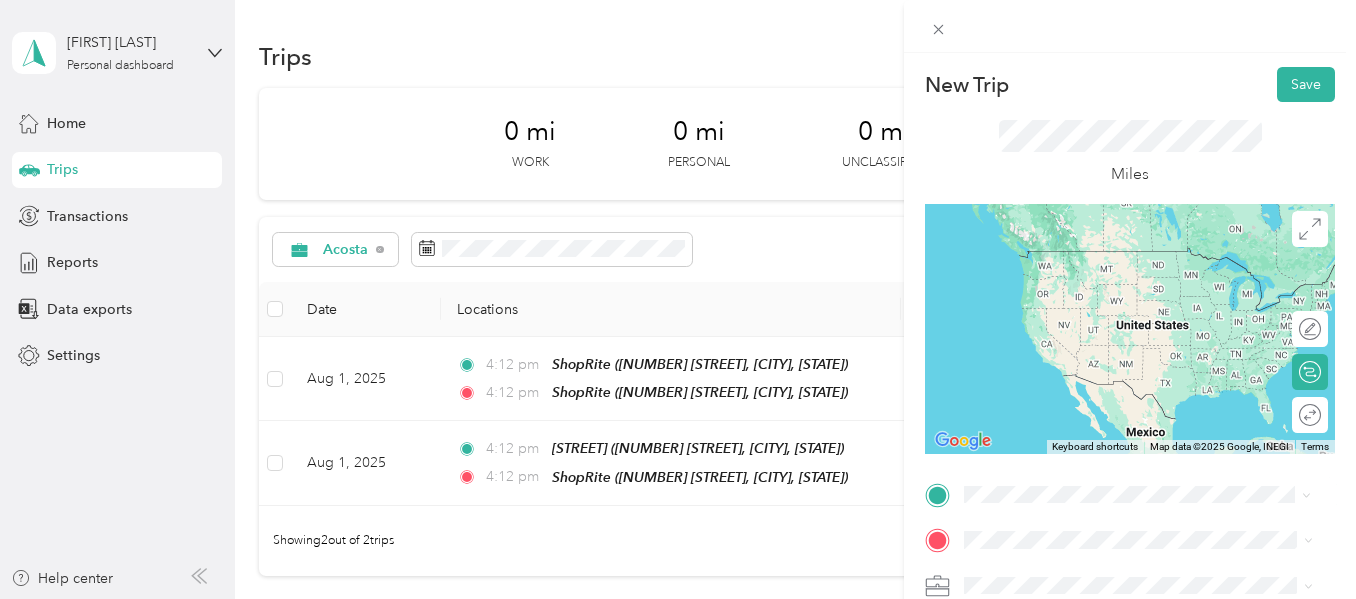 click on "[NUMBER] [STREET], [POSTAL_CODE], [CITY], [STATE], [COUNTRY]" at bounding box center [1148, 297] 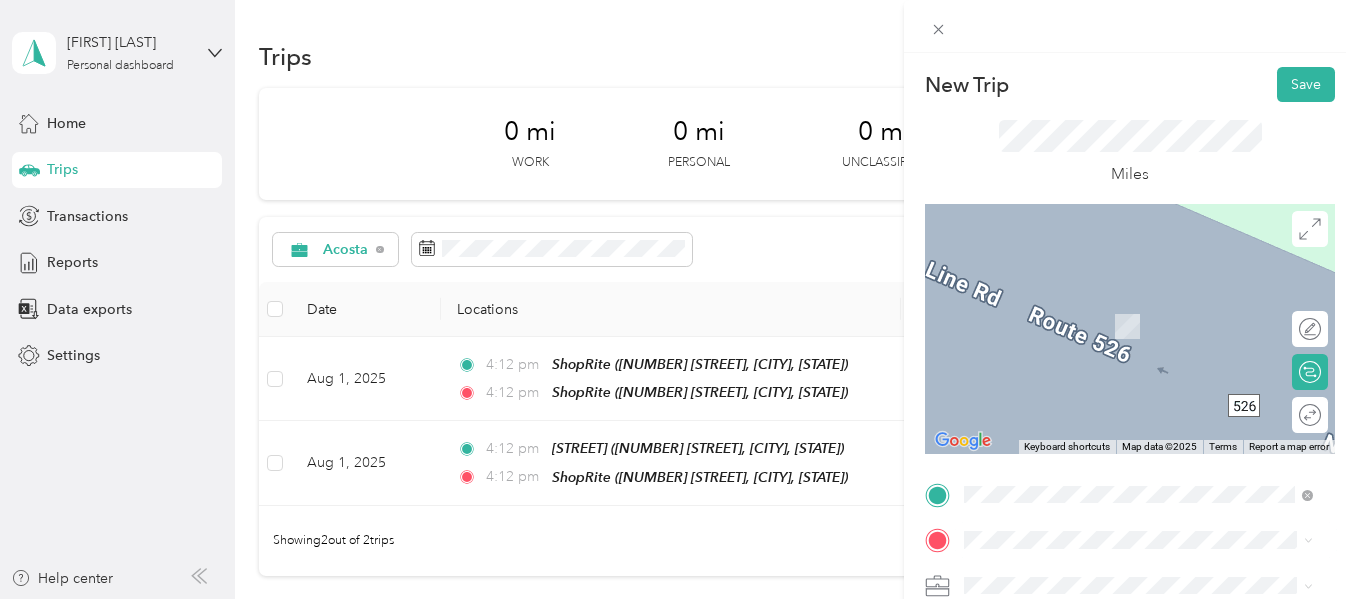 click on "[NUMBER] [STREET], [POSTAL_CODE], [CITY], [STATE], [COUNTRY]" at bounding box center [1148, 432] 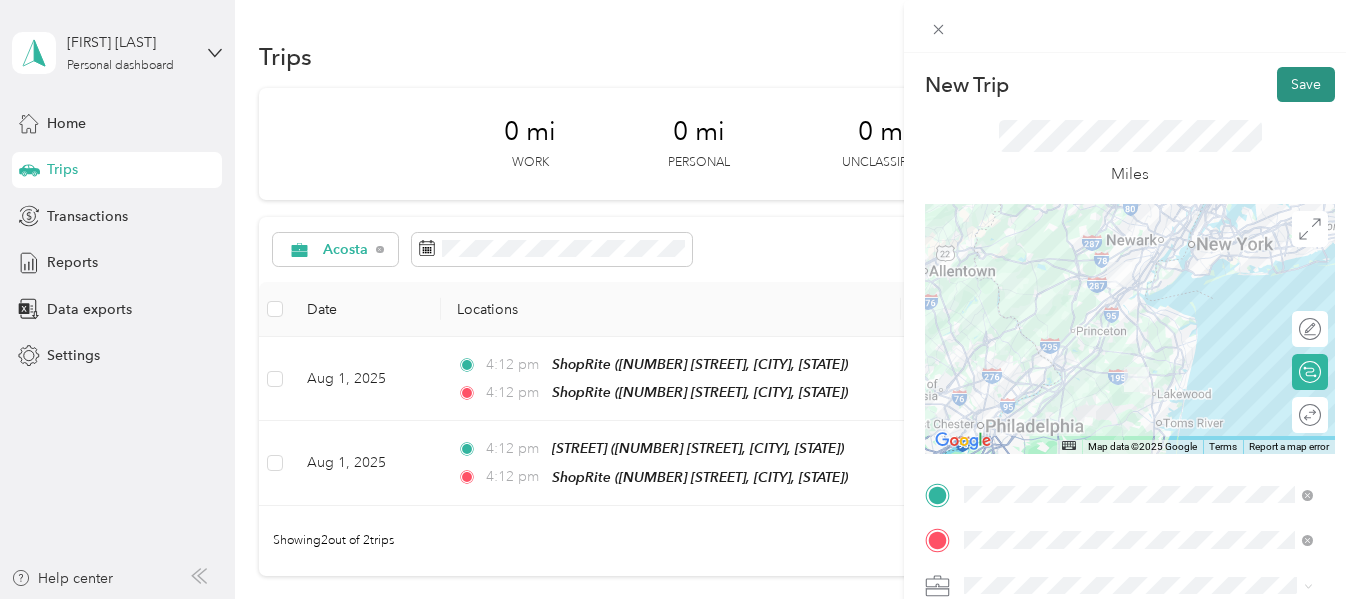 click on "Save" at bounding box center (1306, 84) 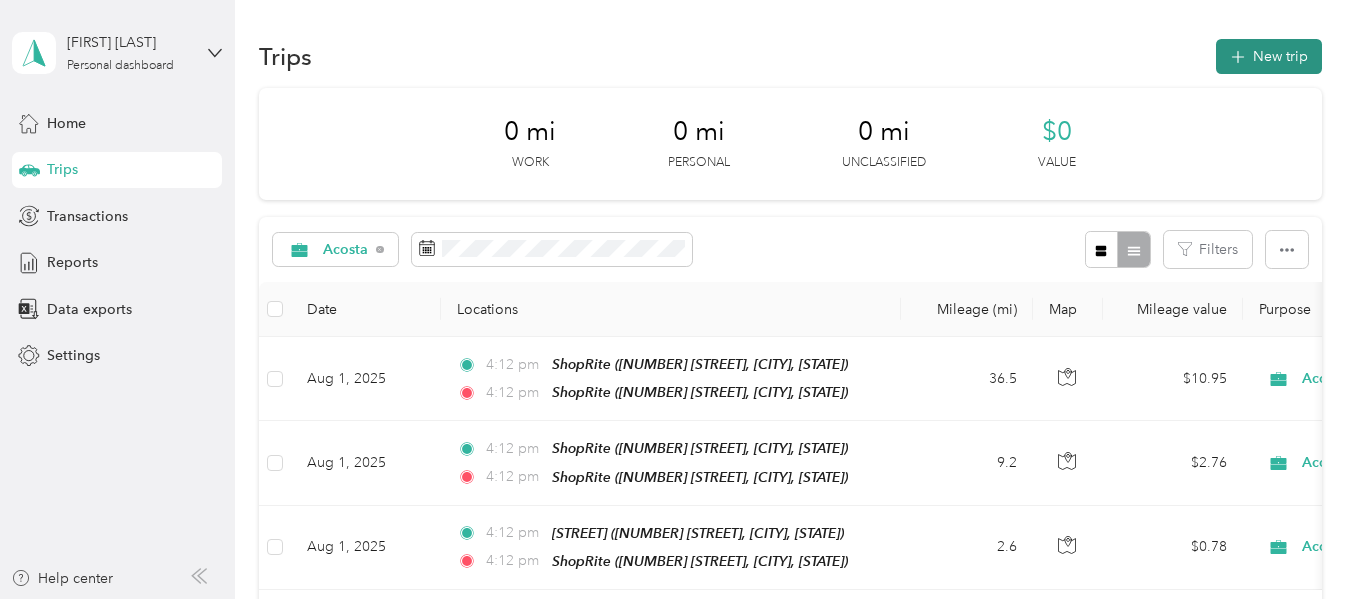 click on "New trip" at bounding box center [1269, 56] 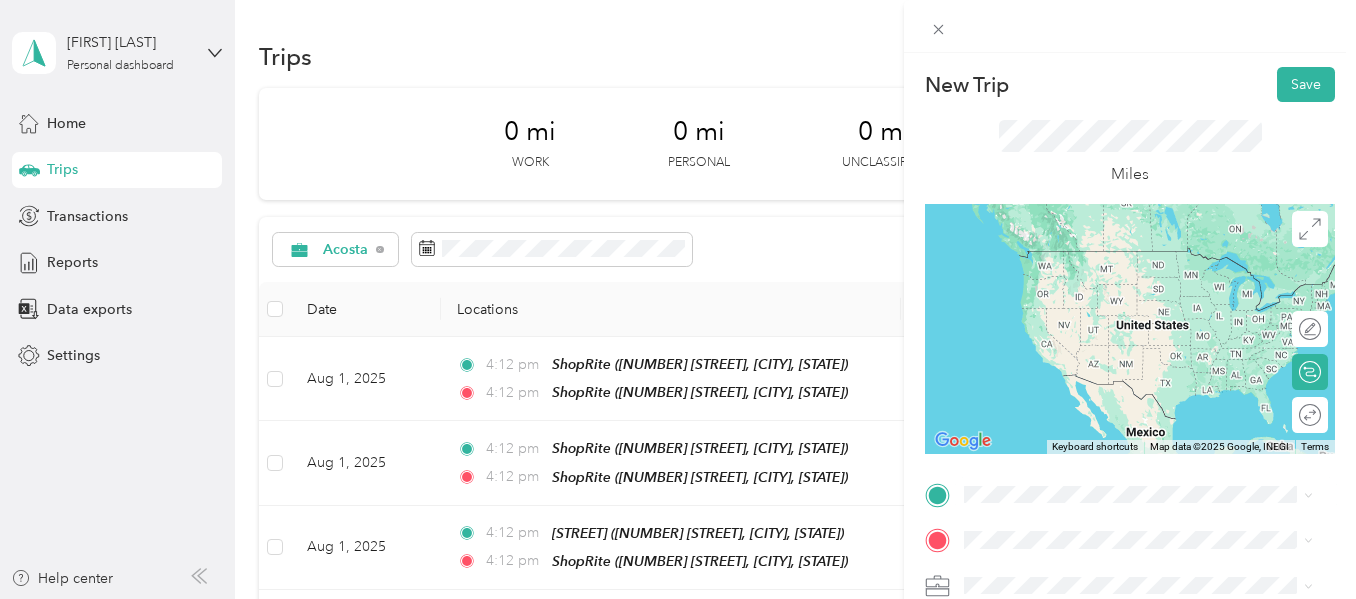 click on "[NUMBER] [STREET], [POSTAL_CODE], [CITY], [STATE], [COUNTRY]" at bounding box center (1148, 382) 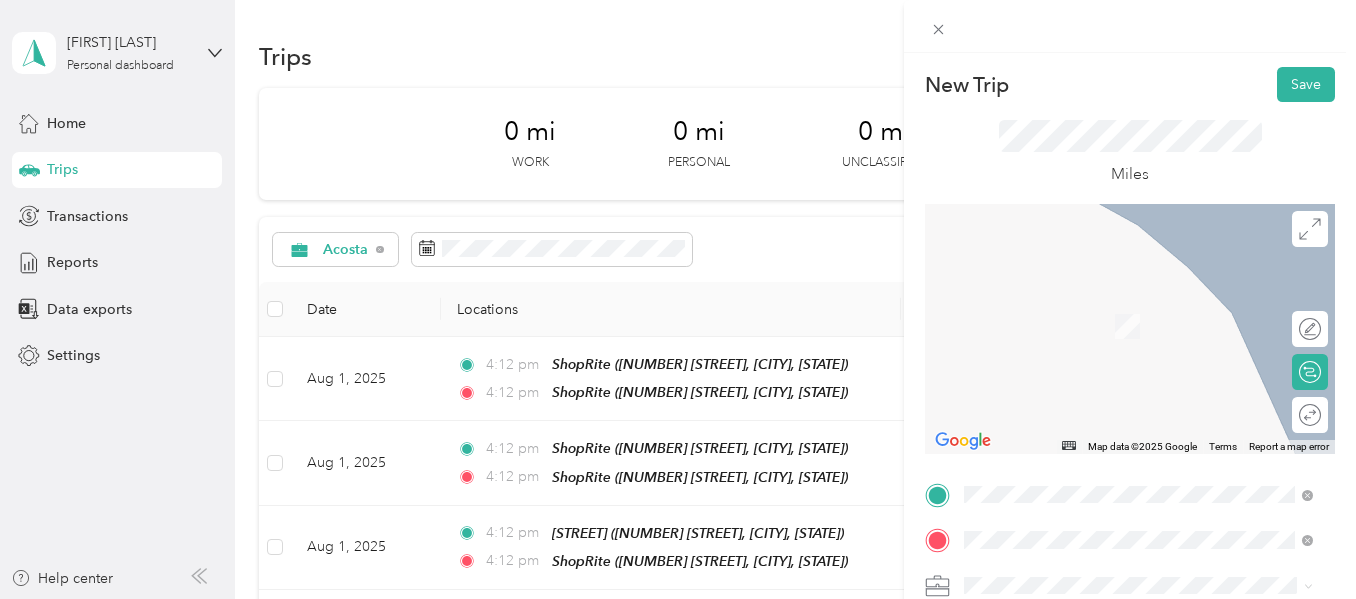 click on "TEAM ShopRite [NUMBER] [STREET], [POSTAL_CODE], [CITY], [STATE], [COUNTRY]" at bounding box center [1154, 330] 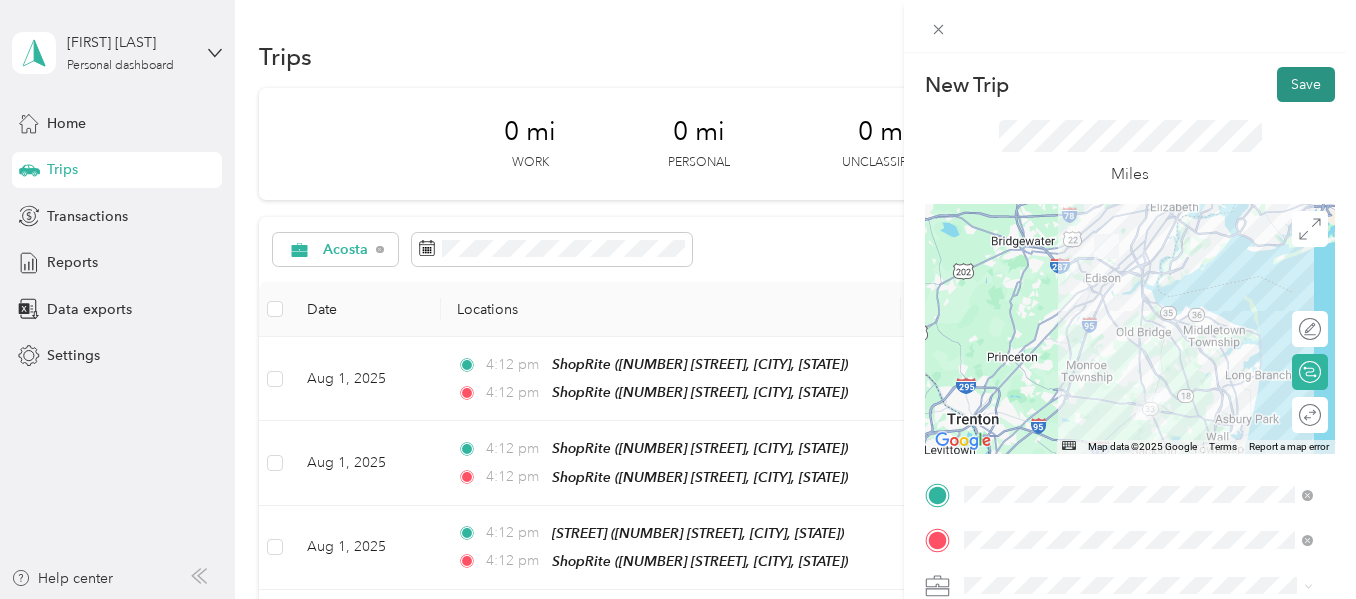 click on "Save" at bounding box center (1306, 84) 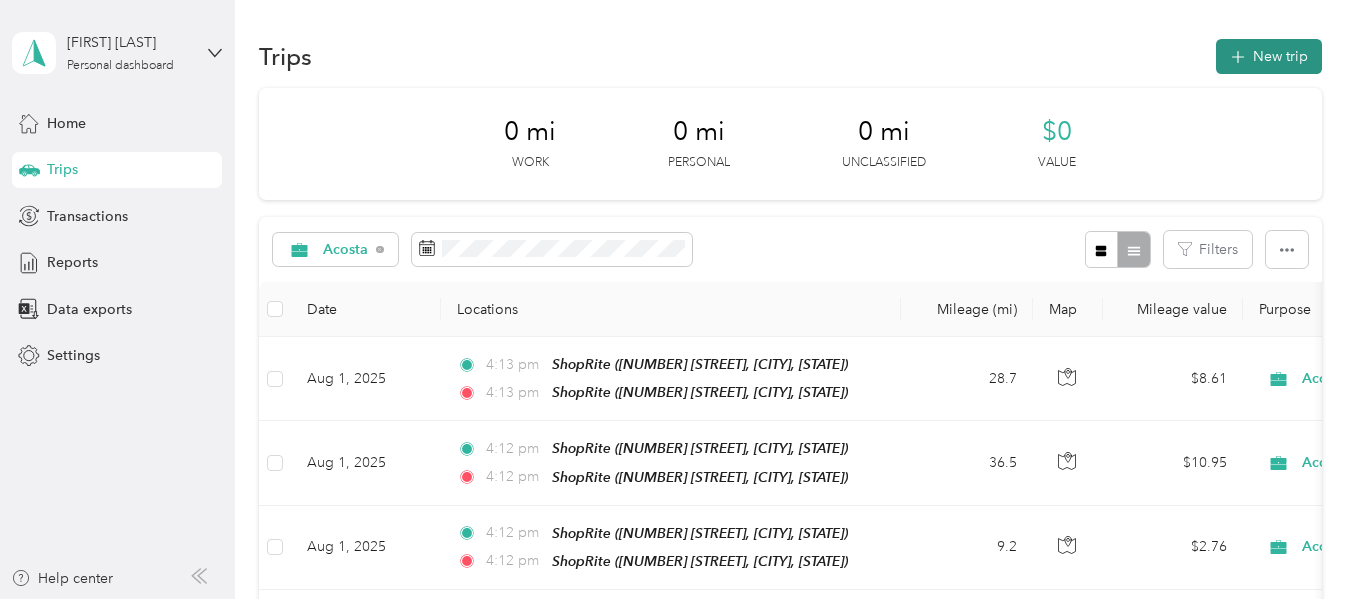 click on "New trip" at bounding box center [1269, 56] 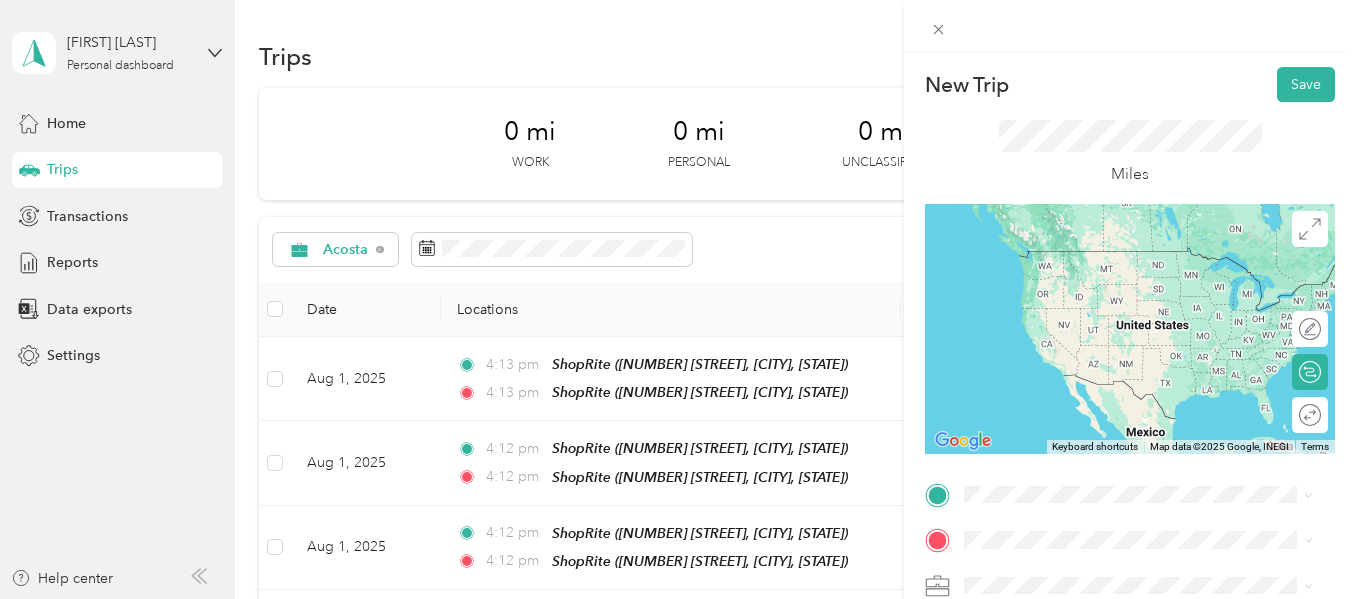 click on "[NUMBER] [STREET], [POSTAL_CODE], [CITY], [STATE], [COUNTRY]" at bounding box center [1148, 289] 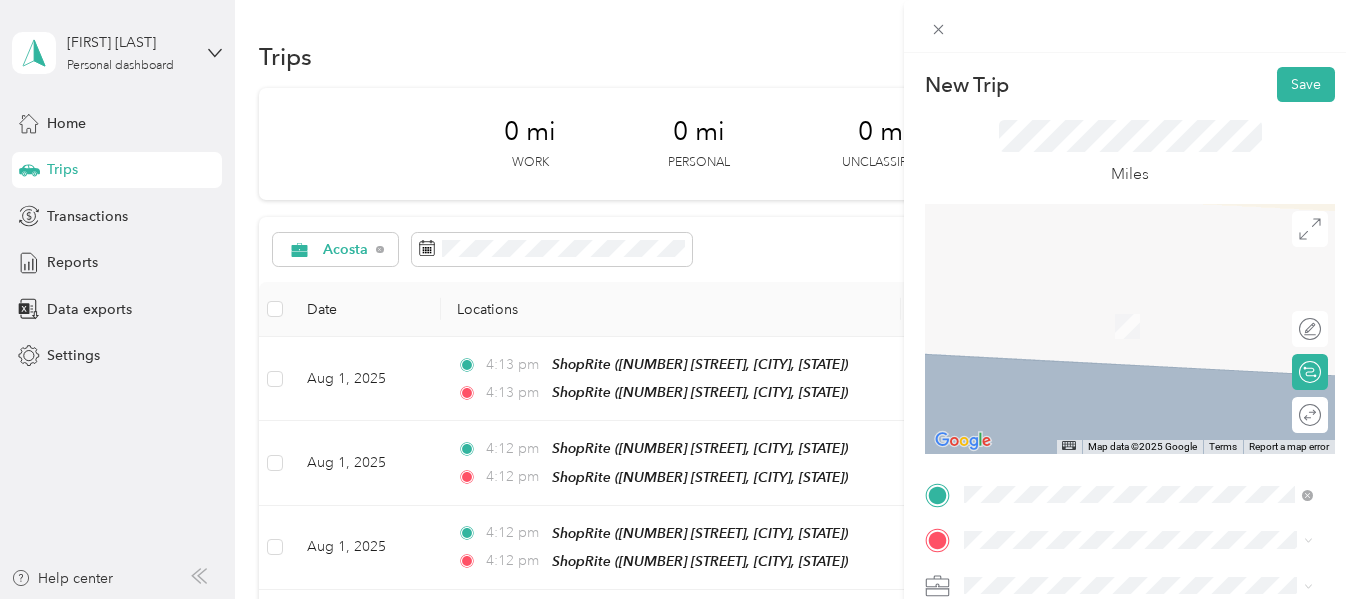 click on "[STREET] [NUMBER] [STREET], [POSTAL_CODE], [CITY], [STATE], [COUNTRY]" at bounding box center [1154, 318] 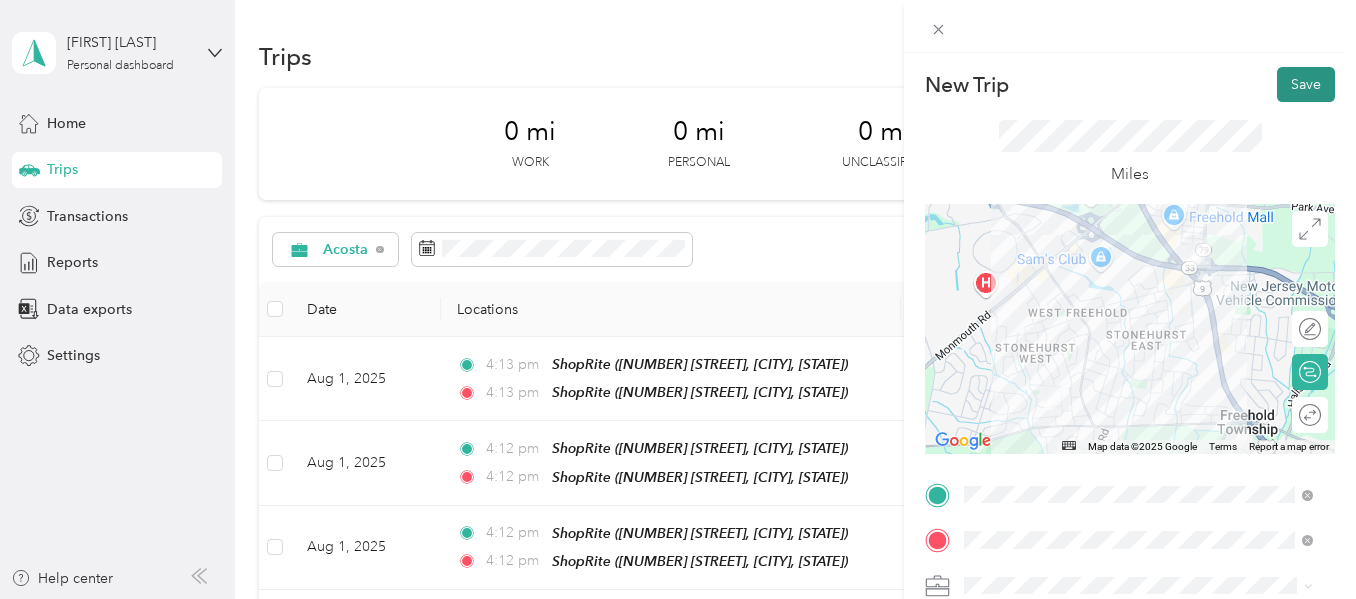 click on "Save" at bounding box center [1306, 84] 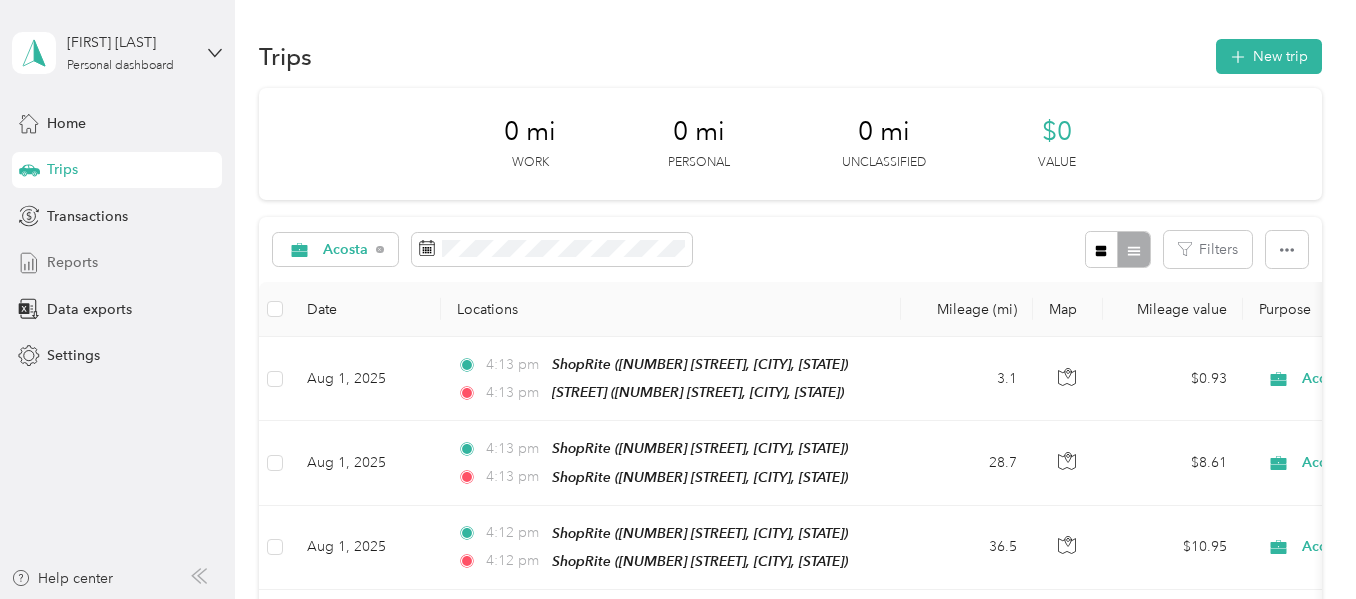 click on "Reports" at bounding box center (72, 262) 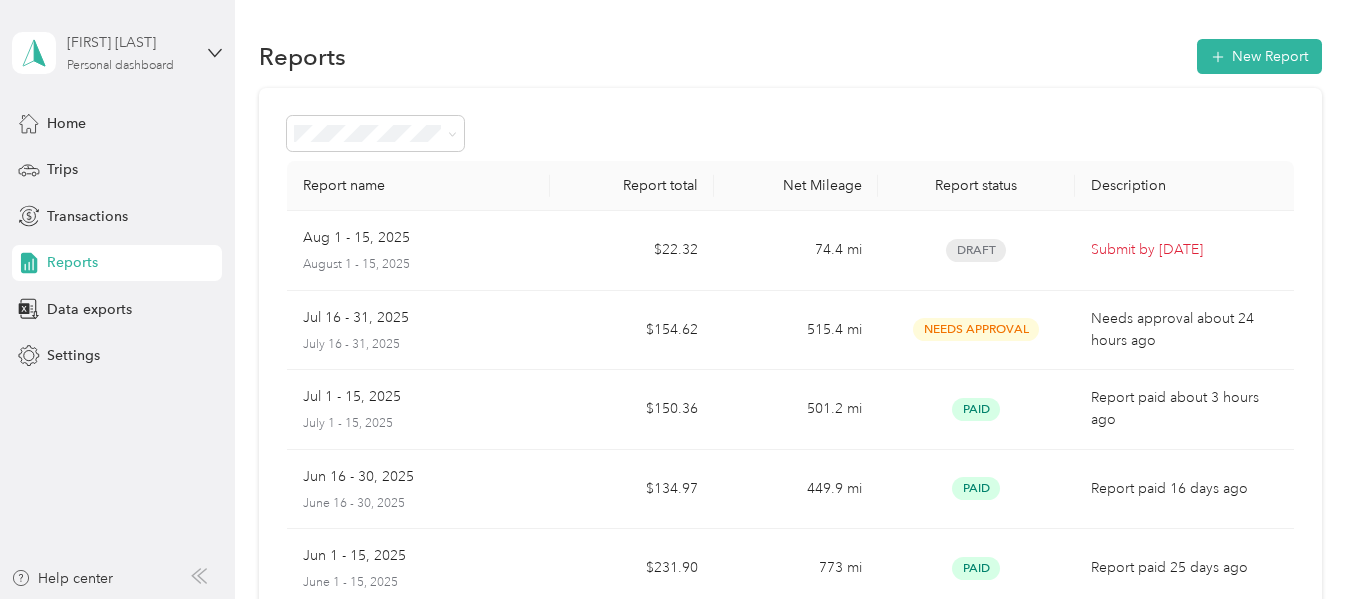click on "[FIRST] [LAST]" at bounding box center (129, 42) 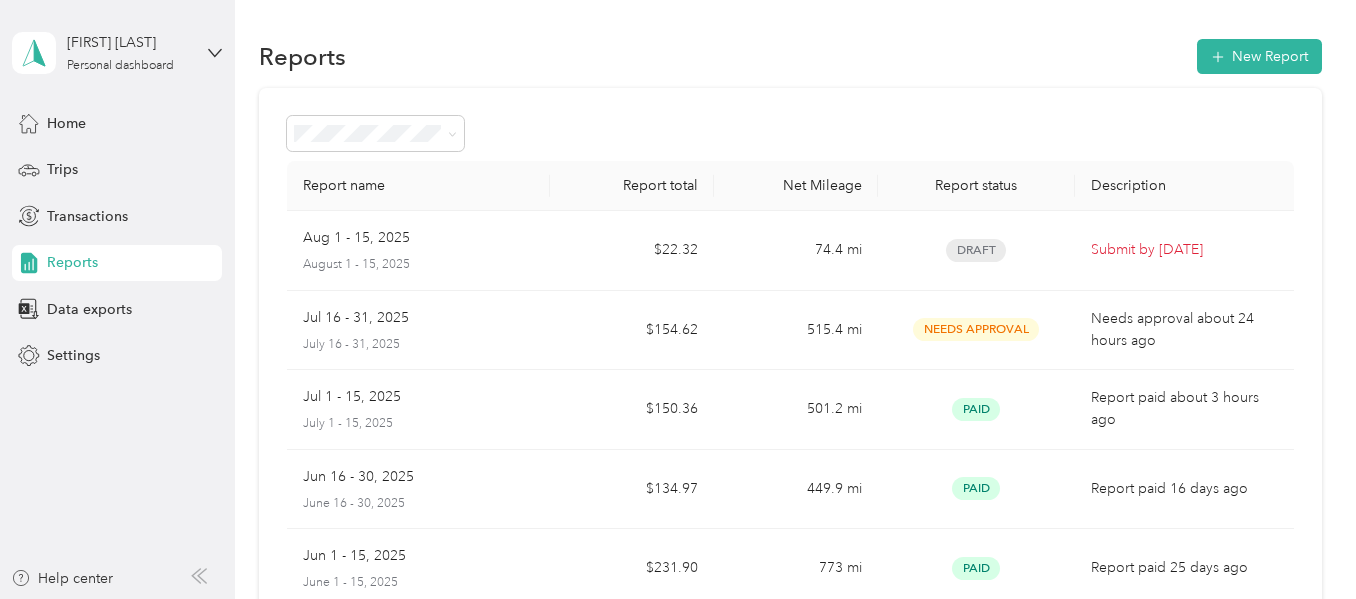 click on "Log out" at bounding box center [68, 164] 